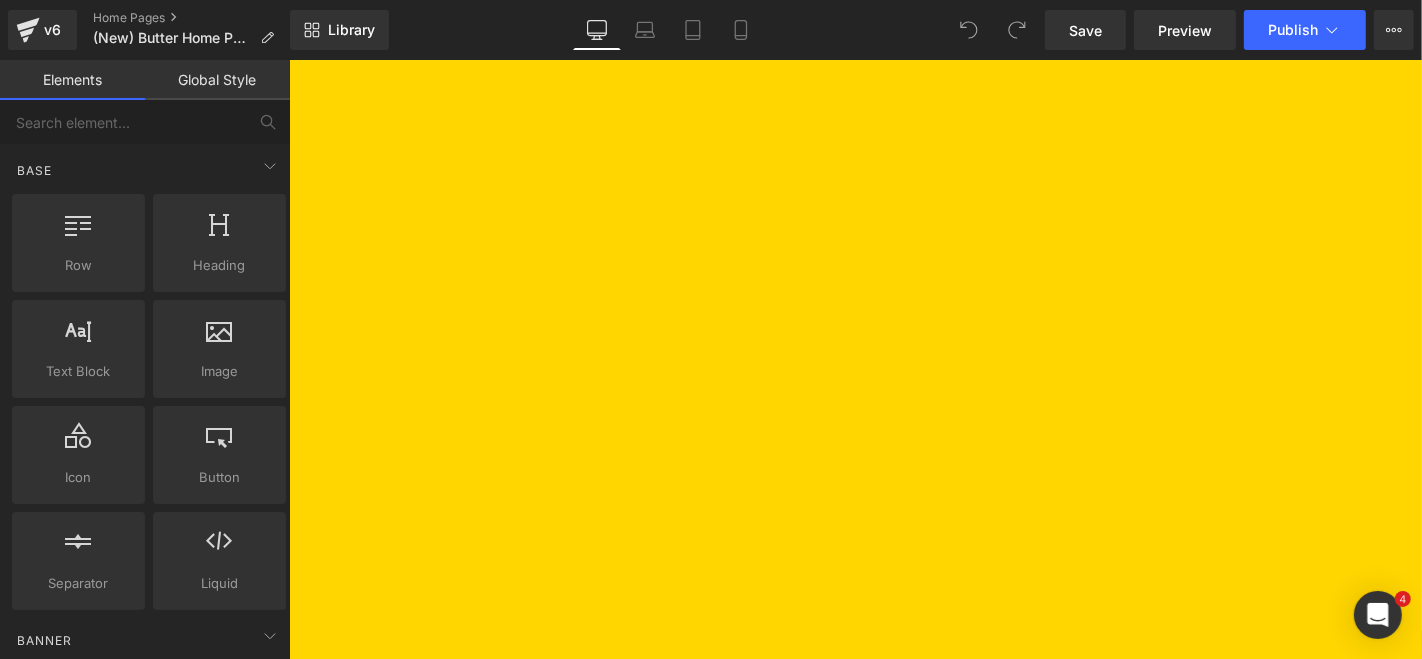 scroll, scrollTop: 331, scrollLeft: 0, axis: vertical 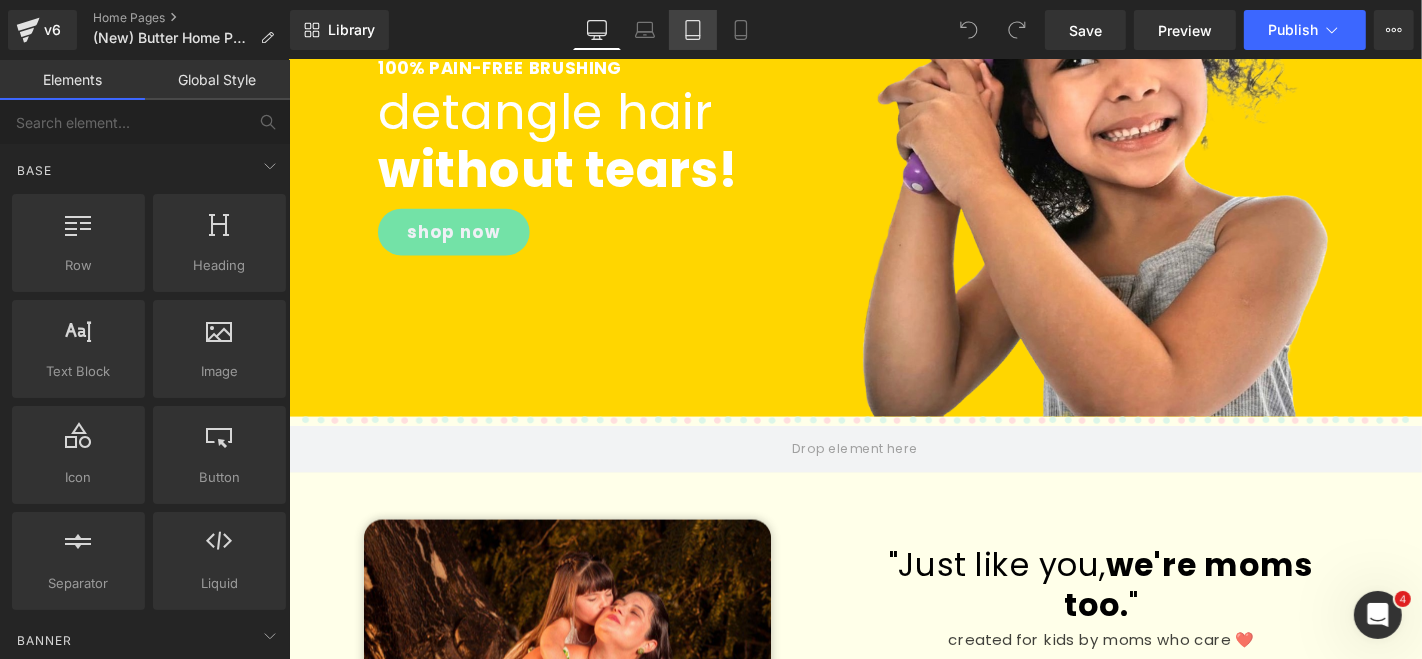 click on "Tablet" at bounding box center (693, 30) 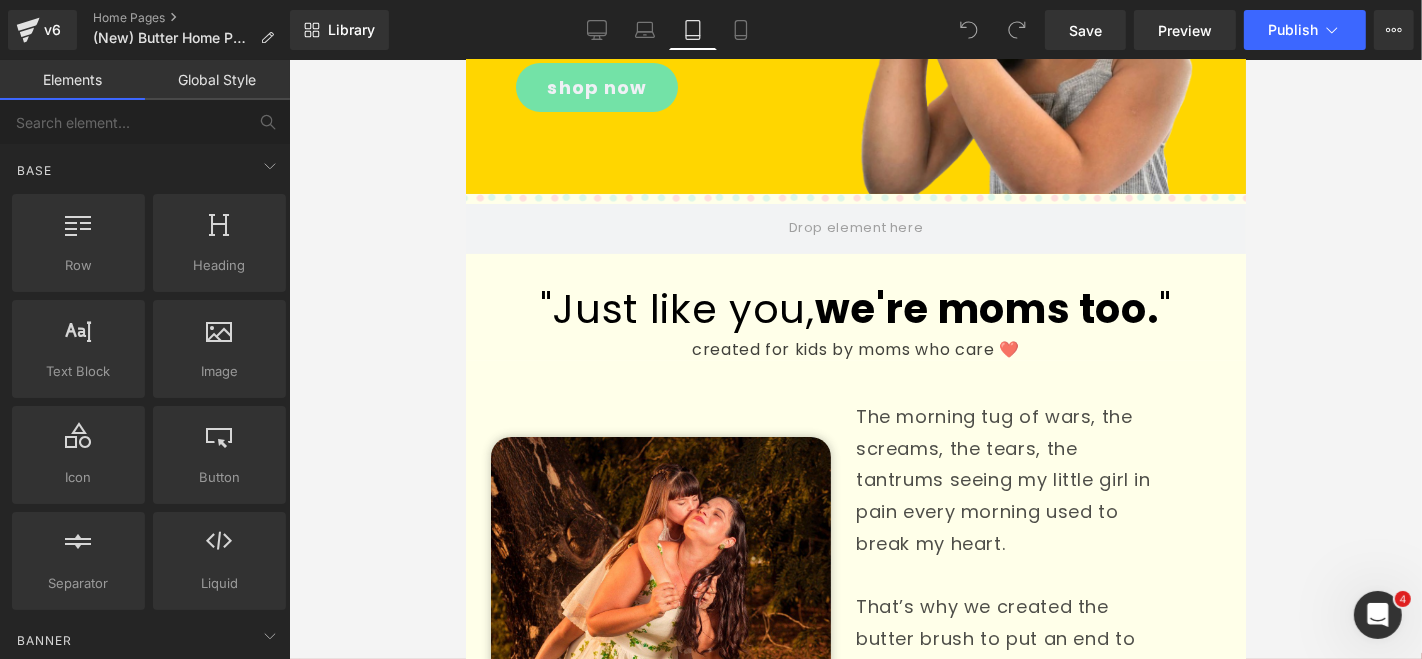scroll, scrollTop: 108, scrollLeft: 0, axis: vertical 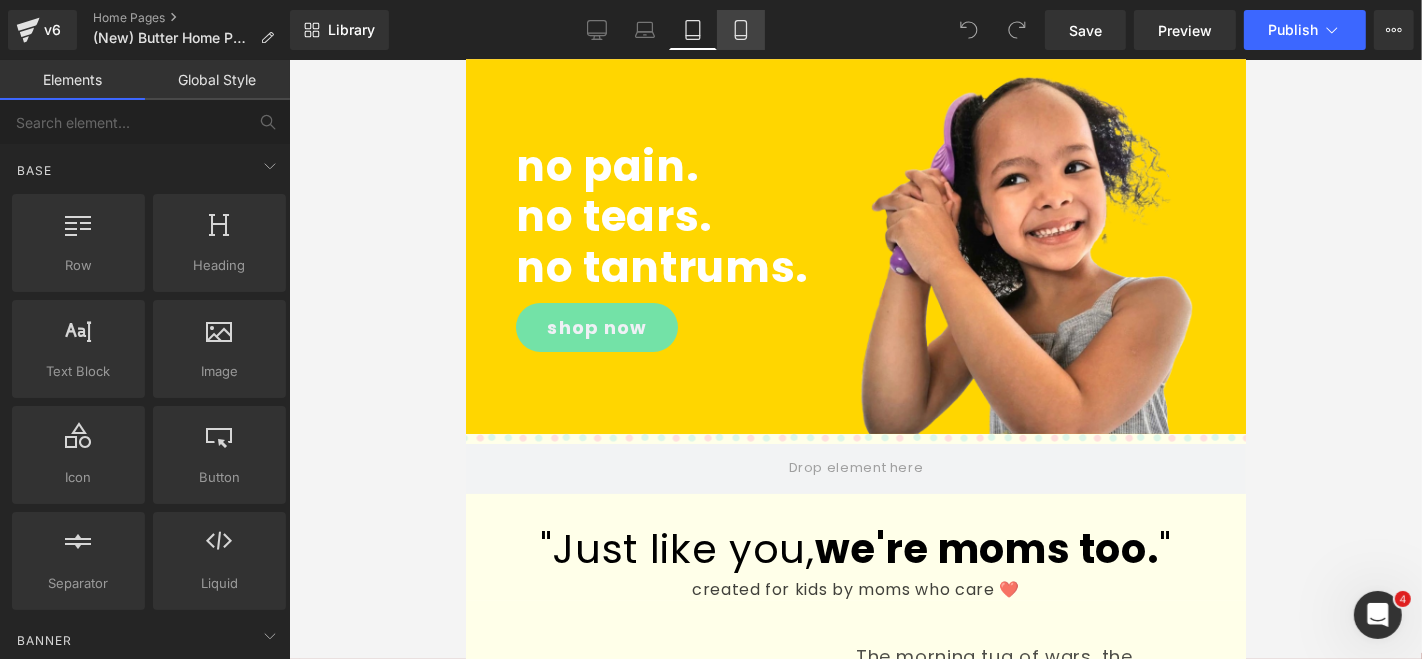 click 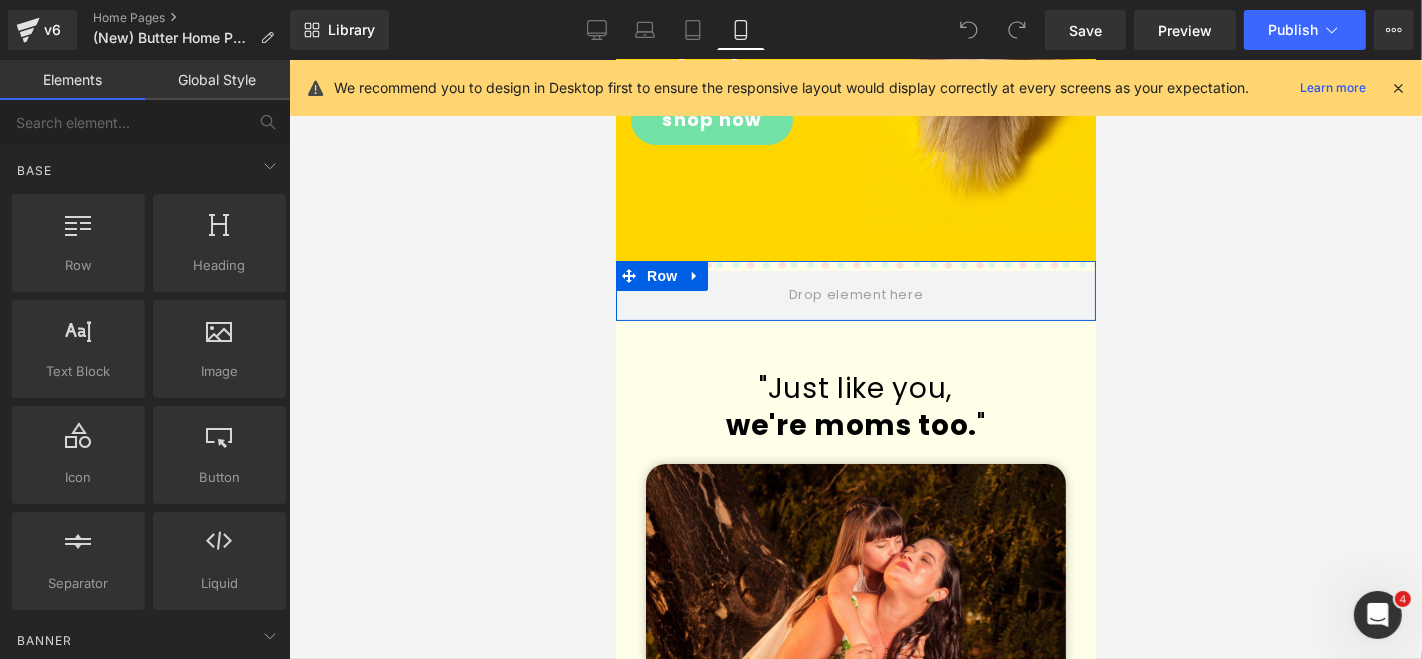 click on "Row" at bounding box center [855, 290] 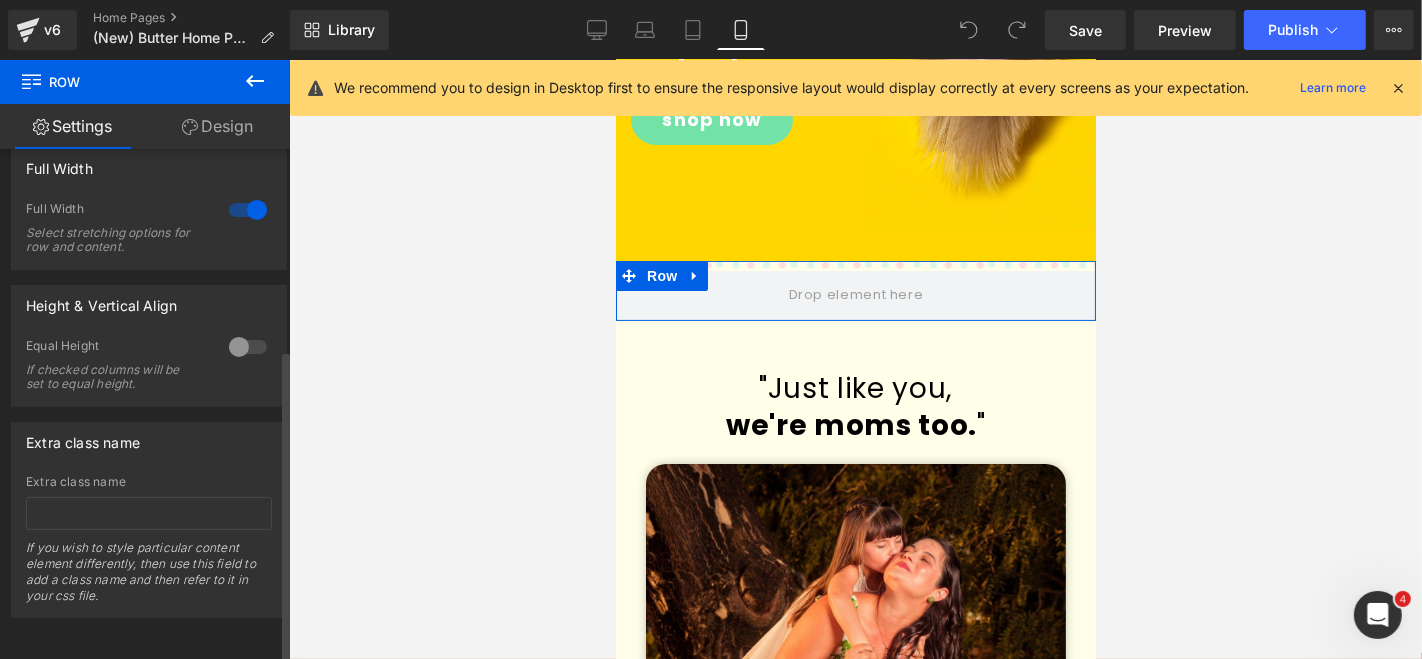 scroll, scrollTop: 245, scrollLeft: 0, axis: vertical 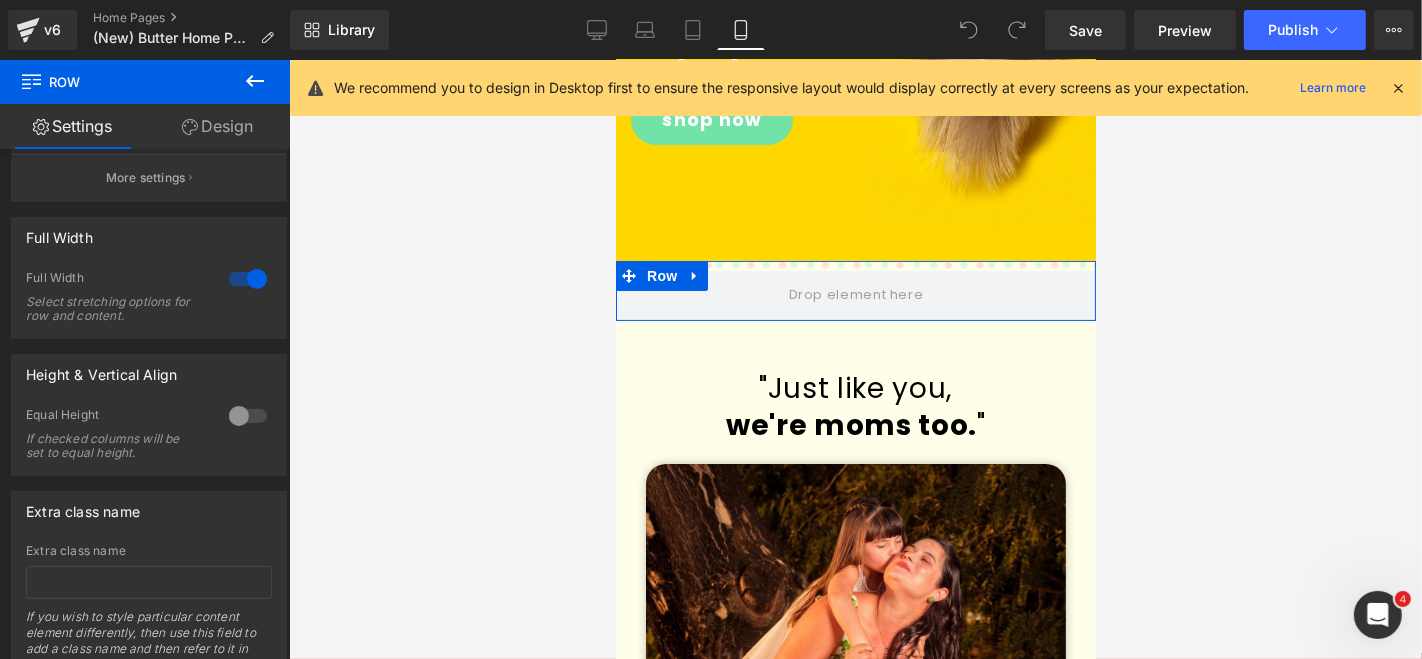 click on "Design" at bounding box center (217, 126) 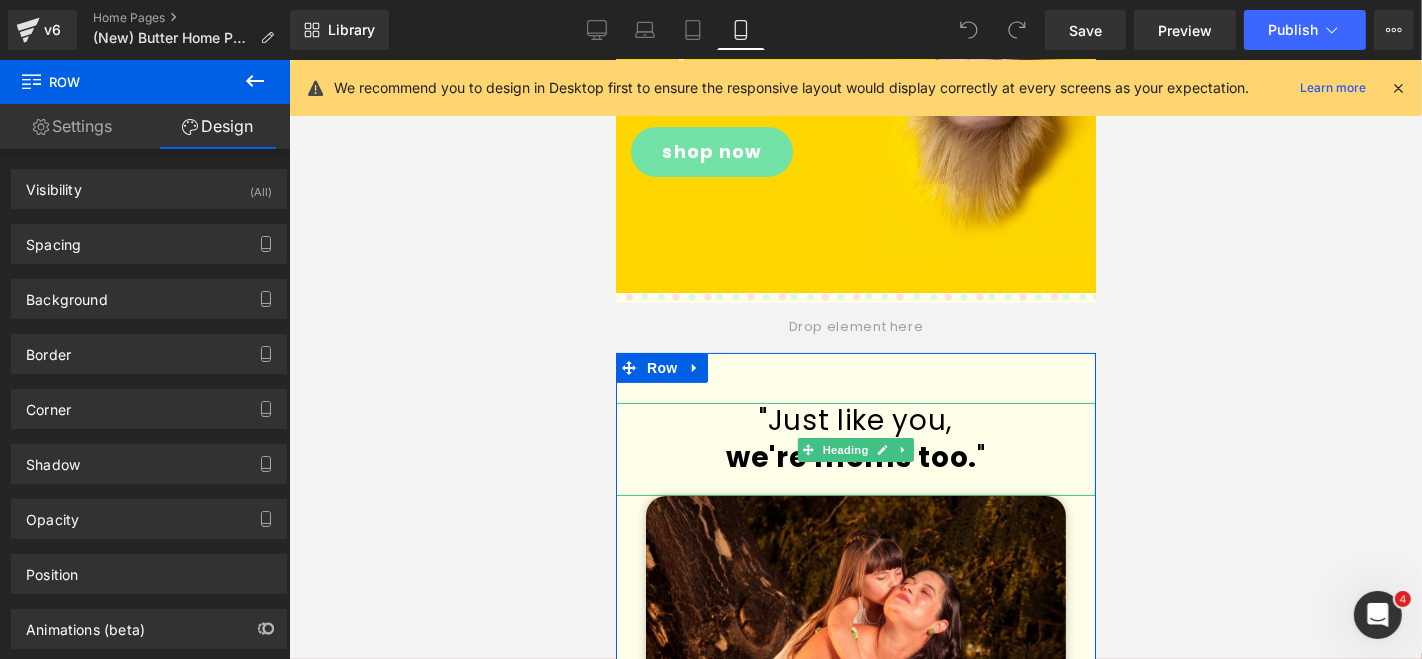 scroll, scrollTop: 263, scrollLeft: 0, axis: vertical 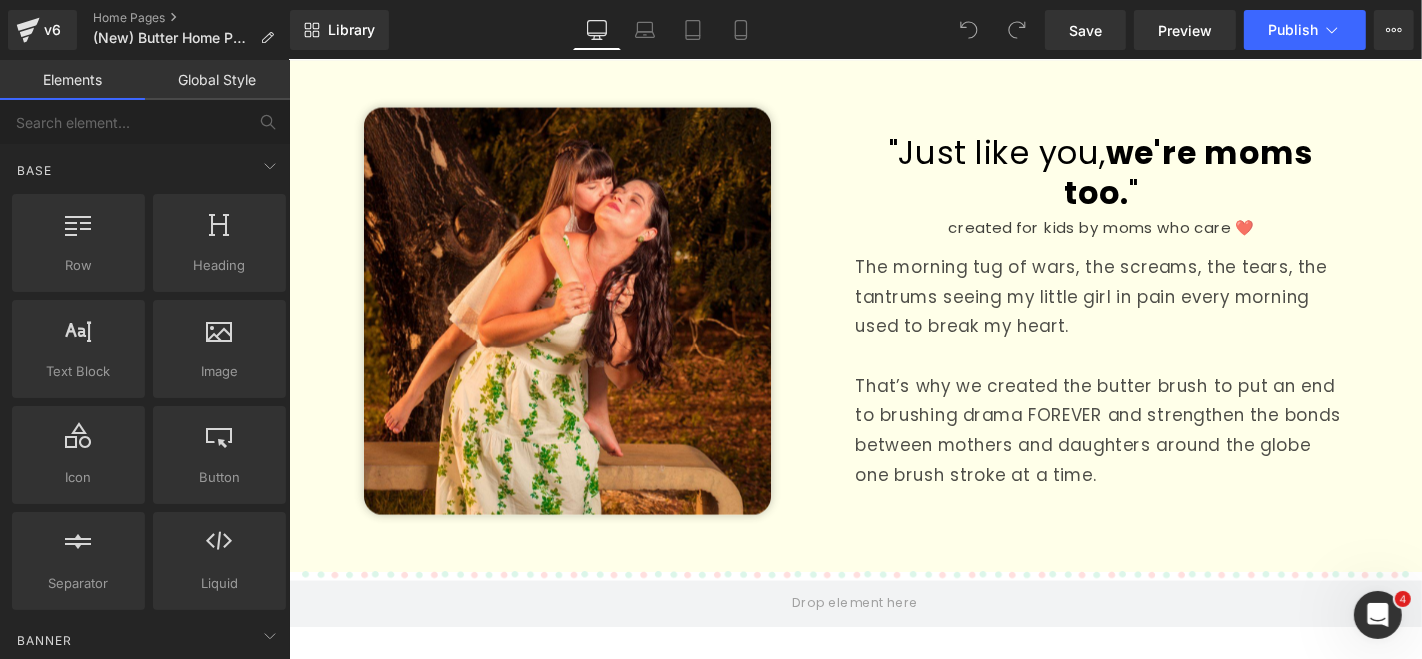 click on "view more reviews" at bounding box center (893, 866) 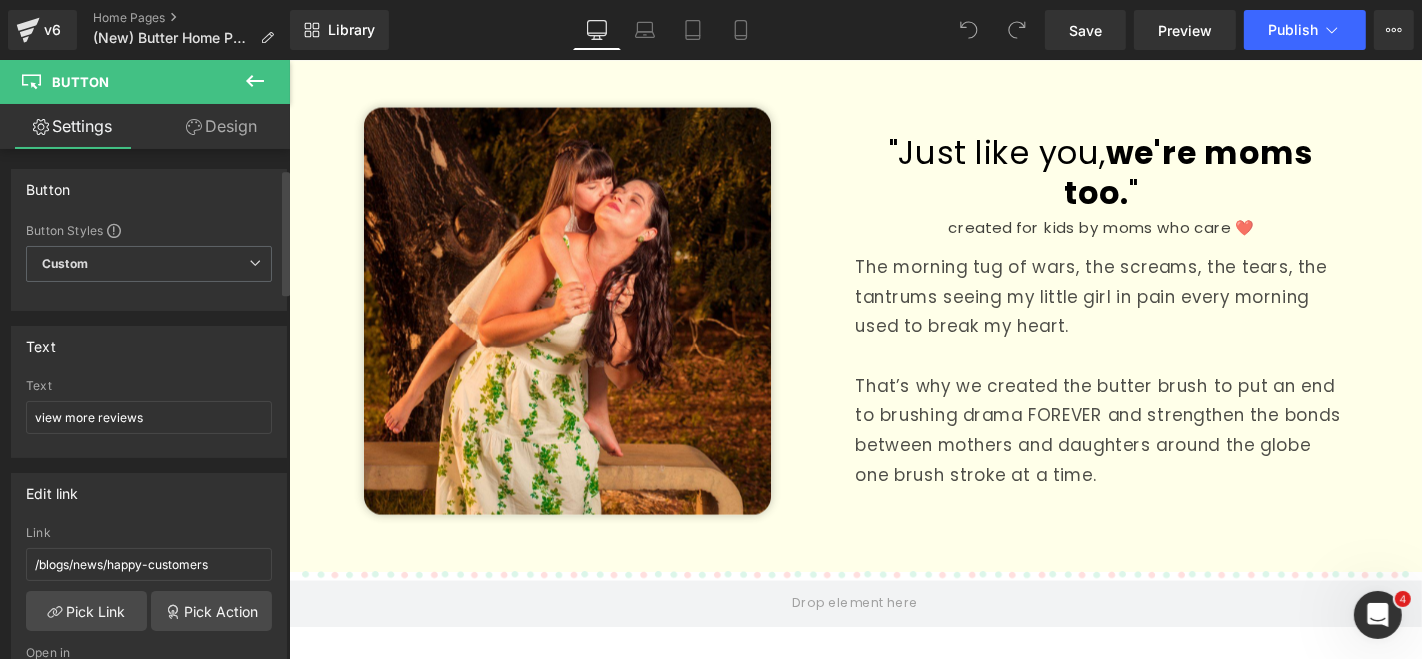 scroll, scrollTop: 84, scrollLeft: 0, axis: vertical 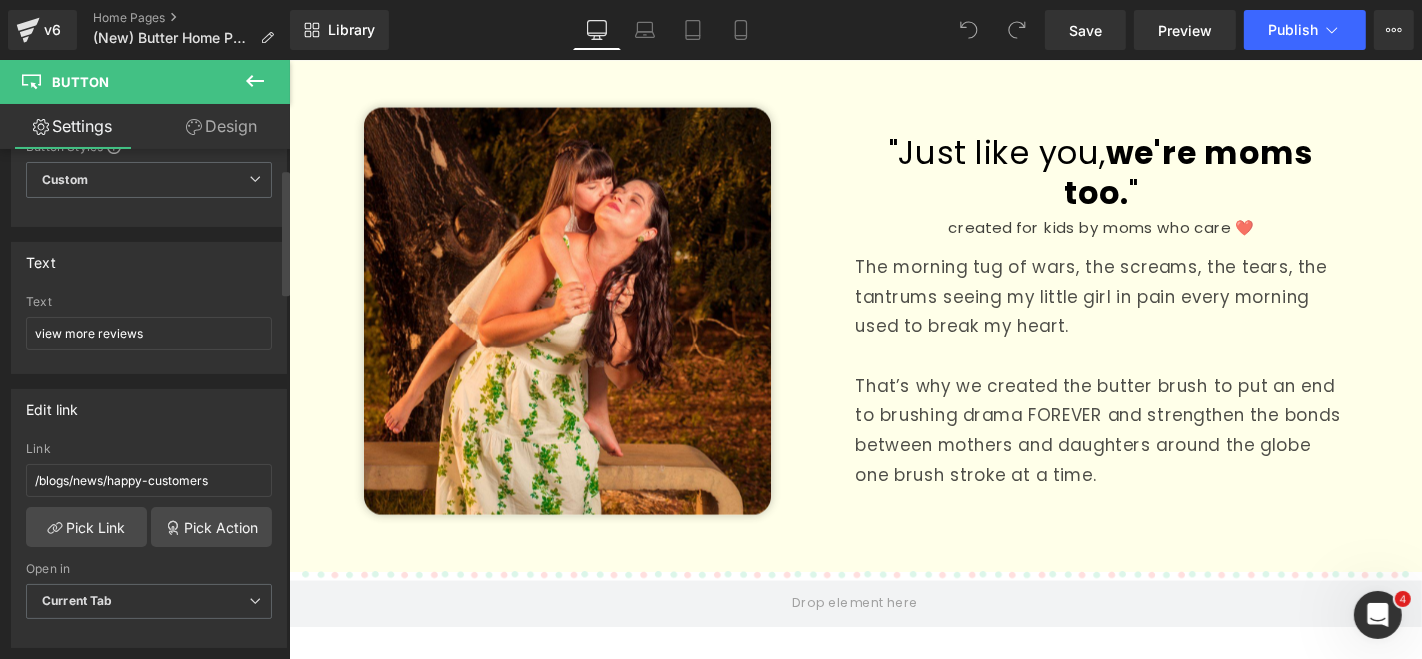 click on "Link /blogs/news/happy-customers" at bounding box center [149, 474] 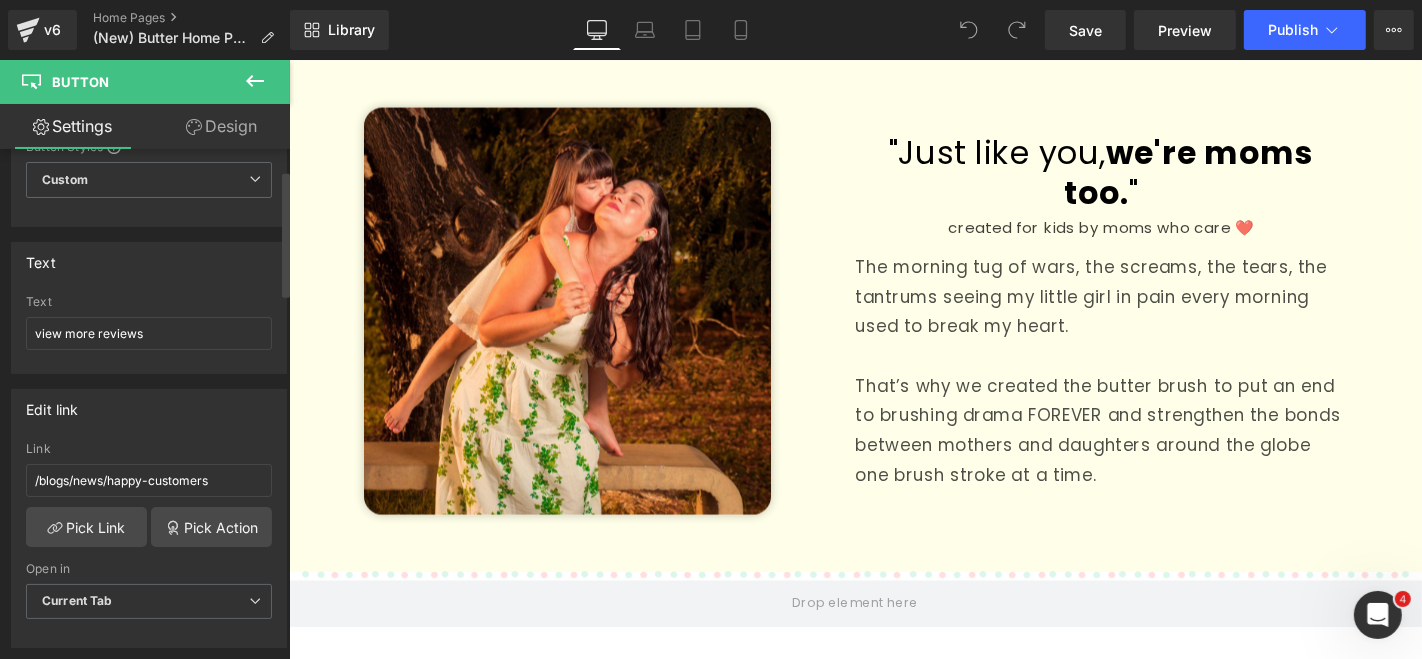 click on "Link /blogs/news/happy-customers" at bounding box center (149, 474) 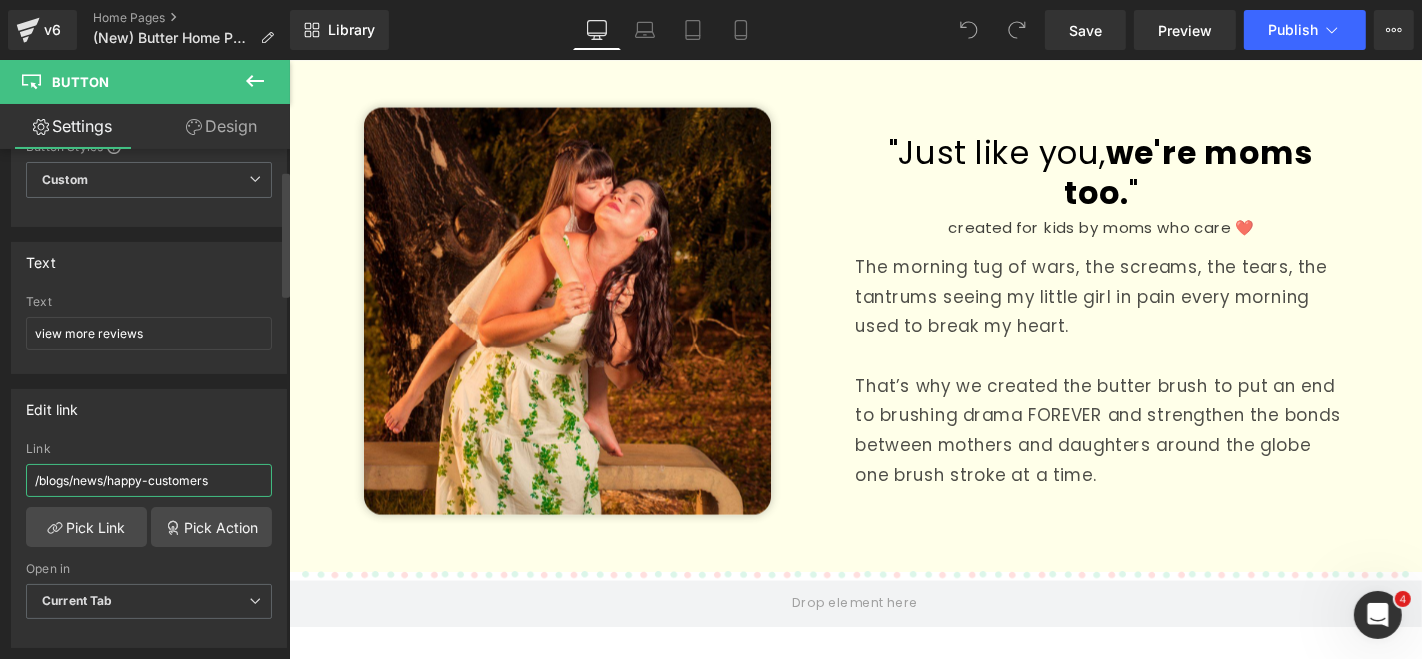 click on "/blogs/news/happy-customers" at bounding box center [149, 480] 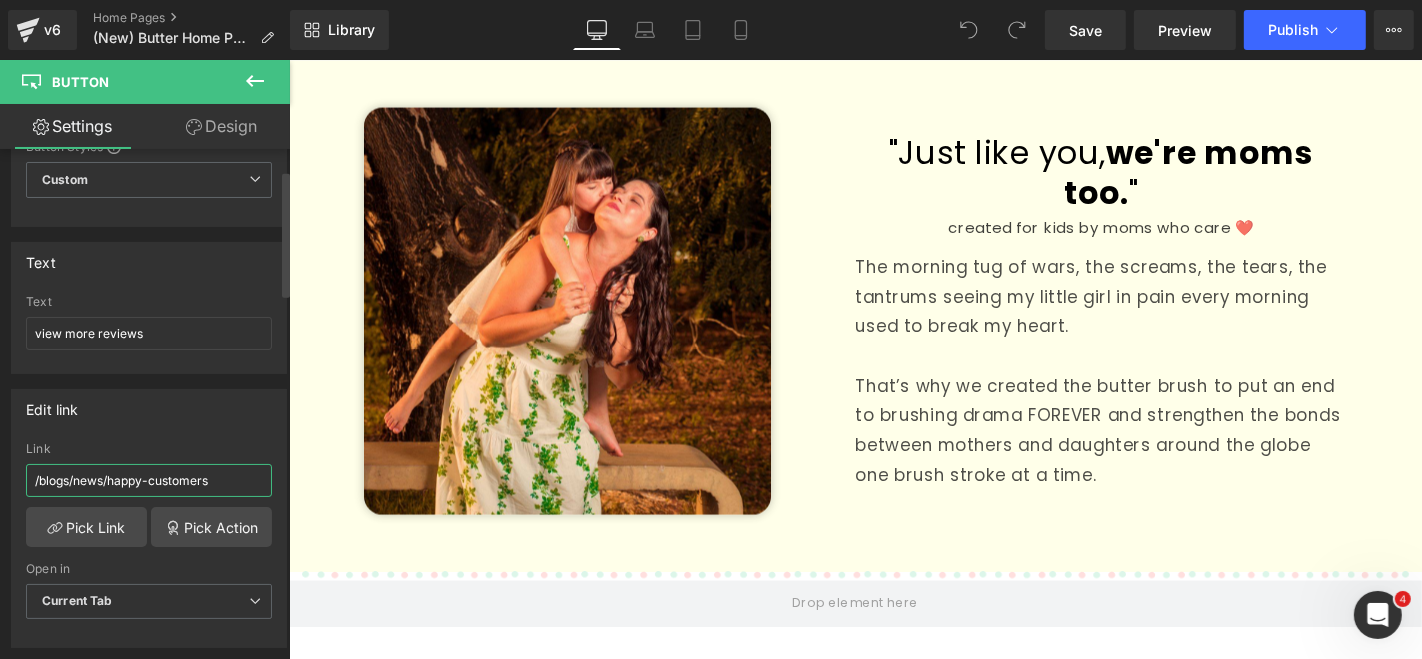click on "/blogs/news/happy-customers" at bounding box center (149, 480) 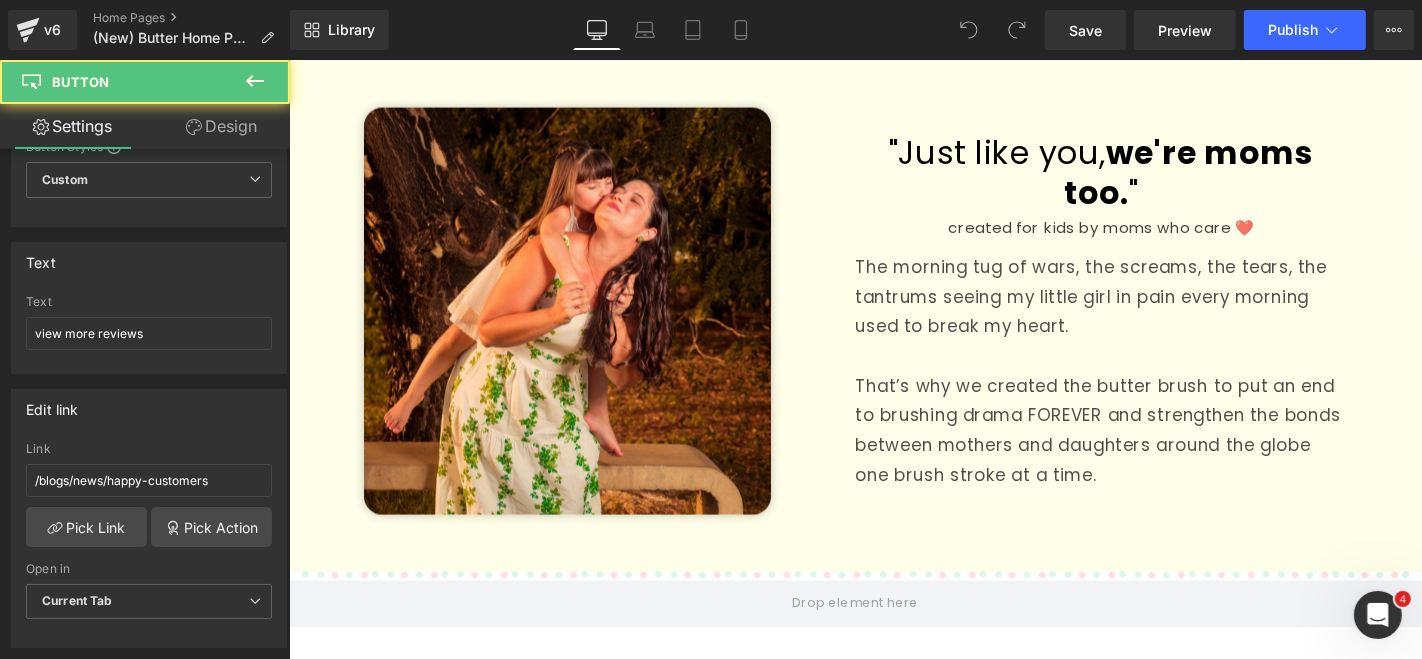 click on "view more reviews" at bounding box center (893, 866) 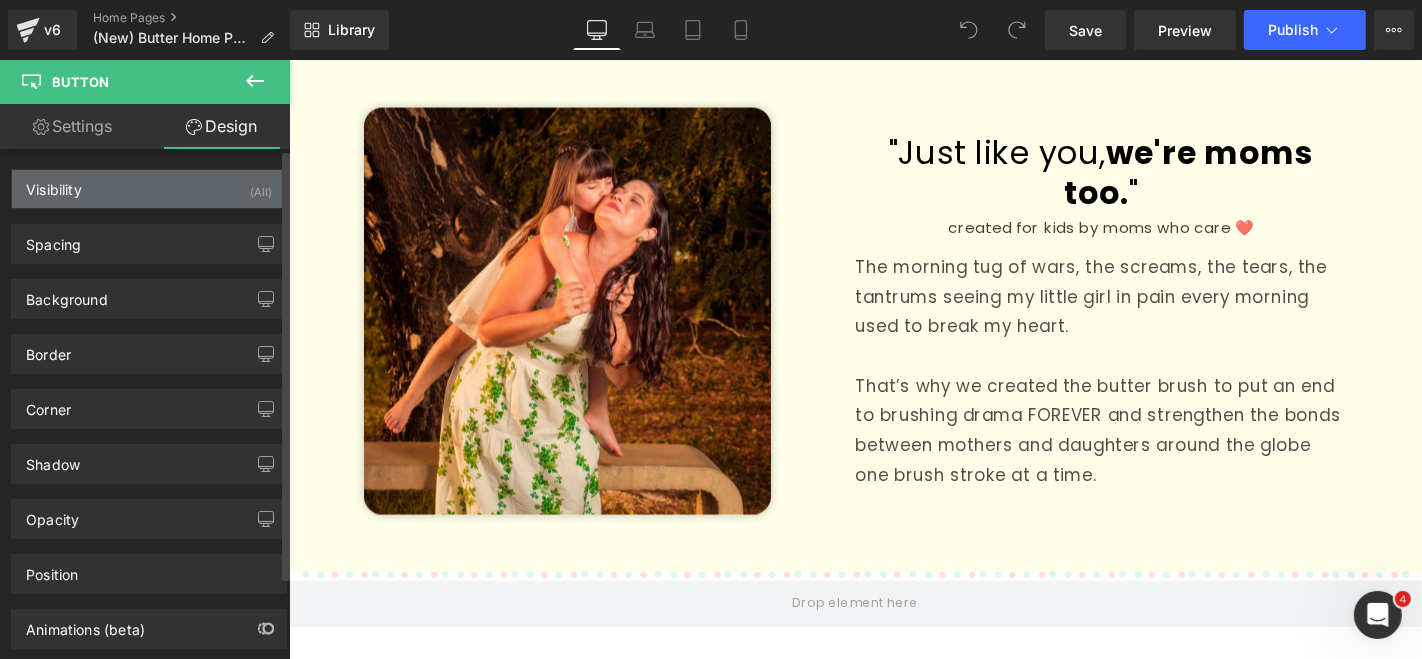 type on "0" 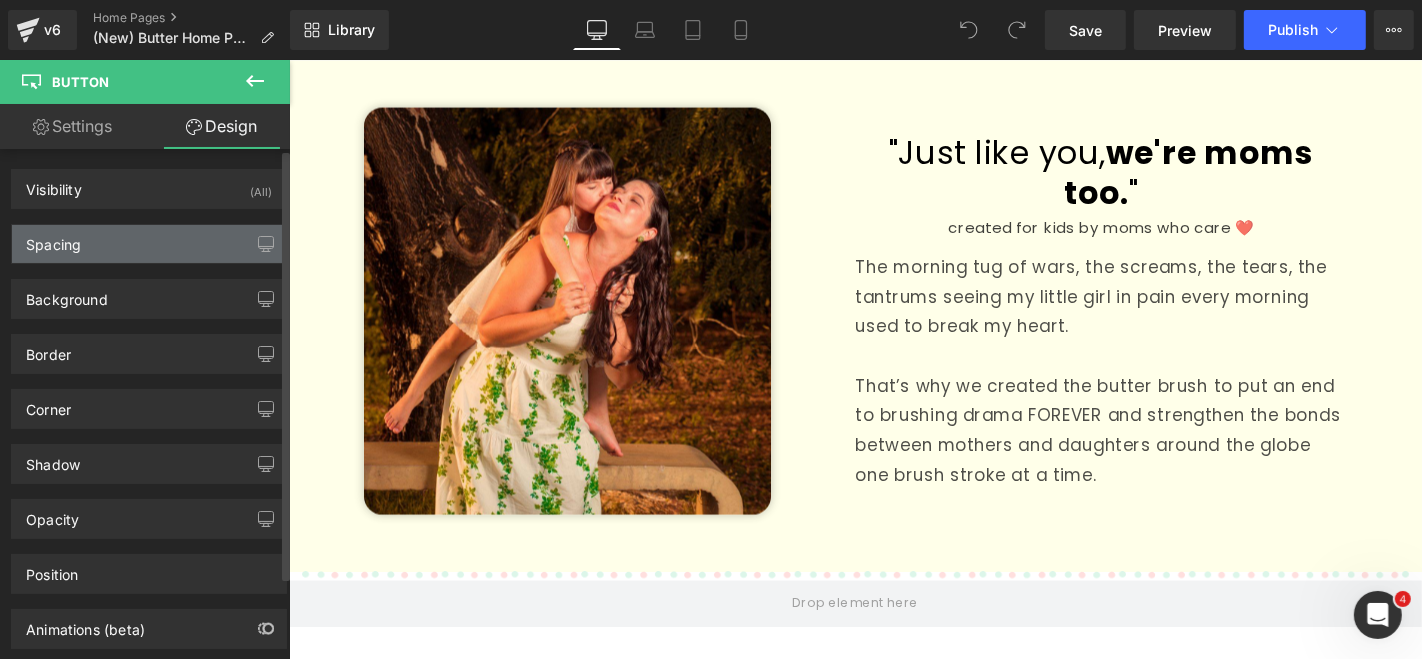 click on "Spacing" at bounding box center (53, 239) 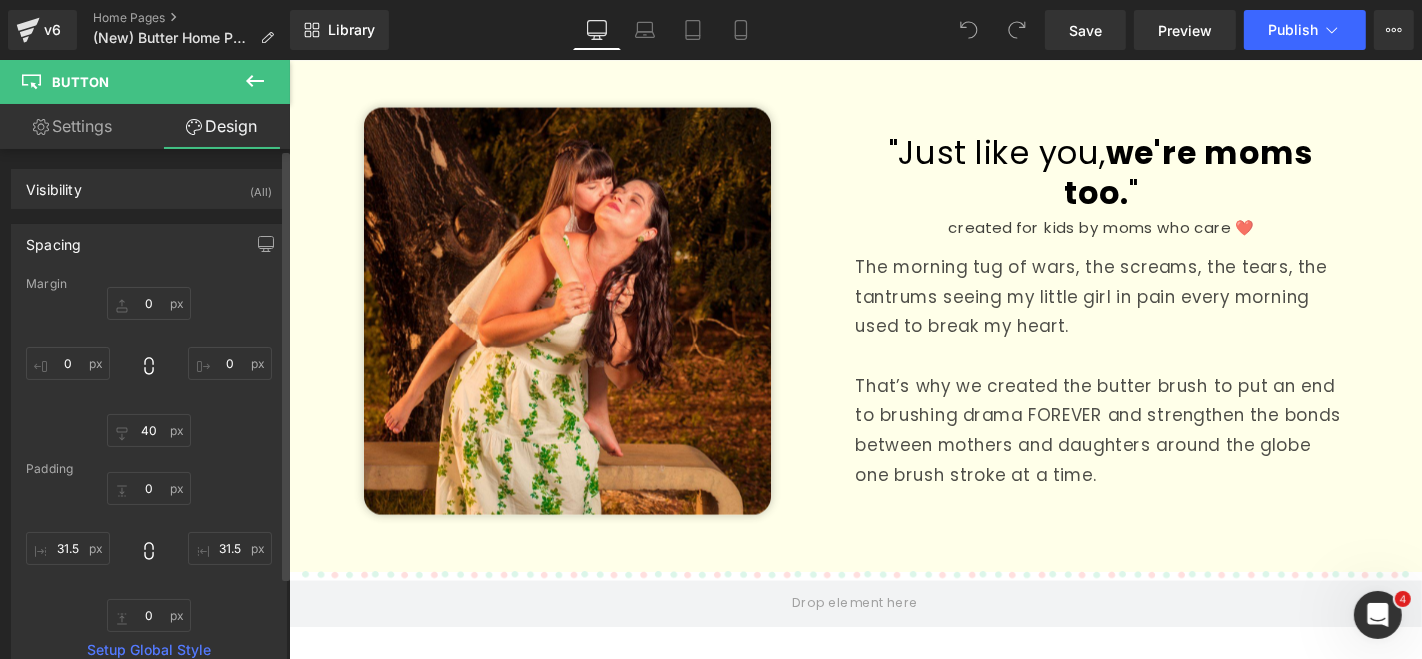 scroll, scrollTop: 62, scrollLeft: 0, axis: vertical 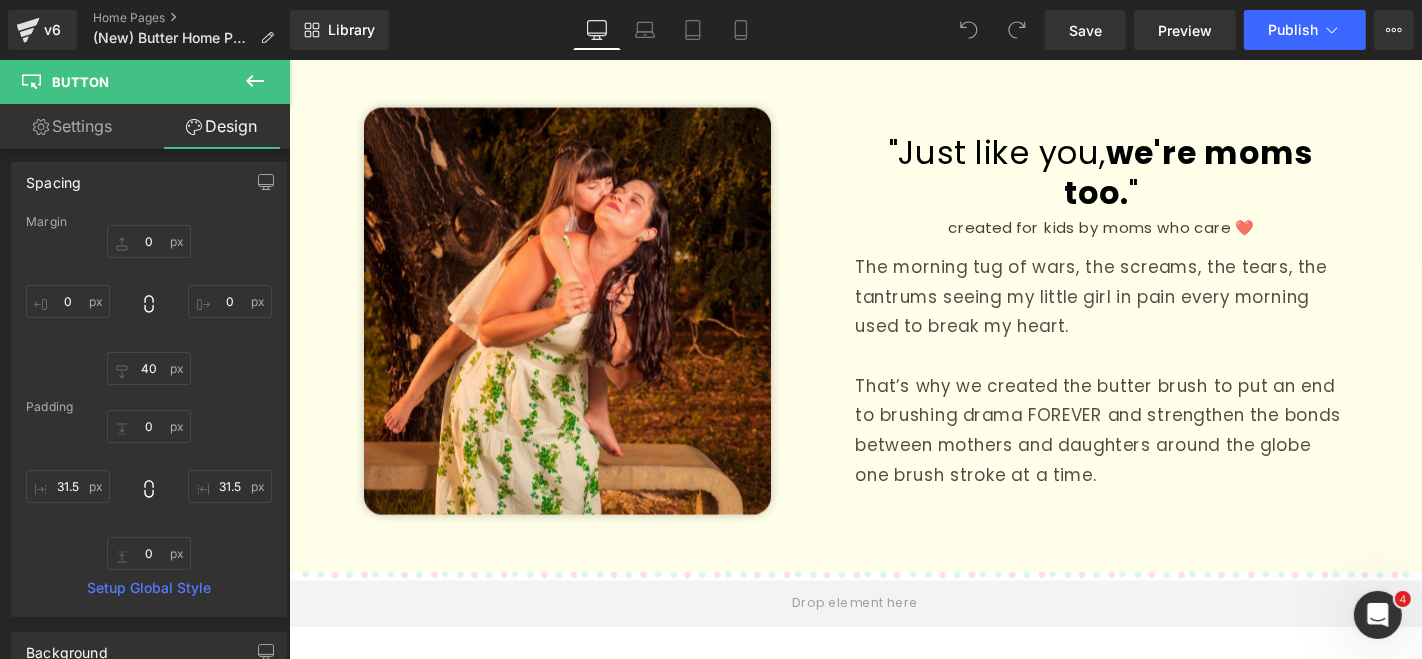 click on "view more reviews" at bounding box center (893, 866) 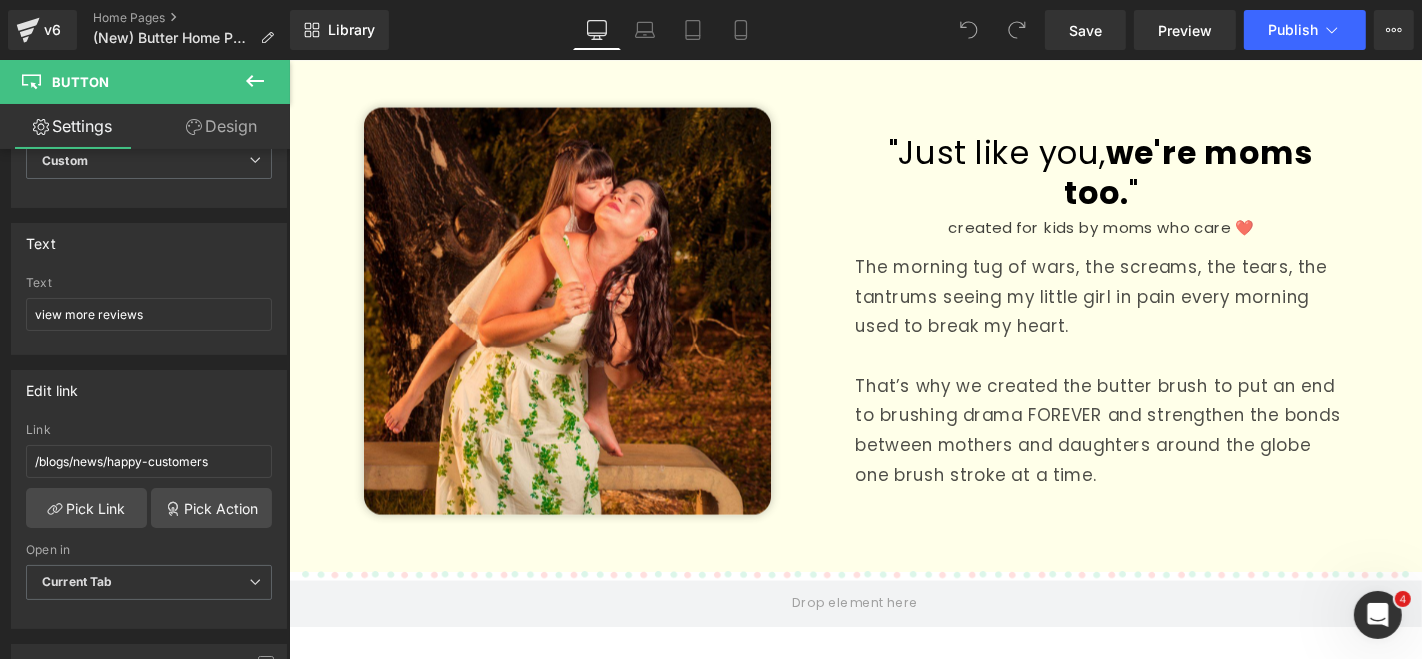 scroll, scrollTop: 104, scrollLeft: 0, axis: vertical 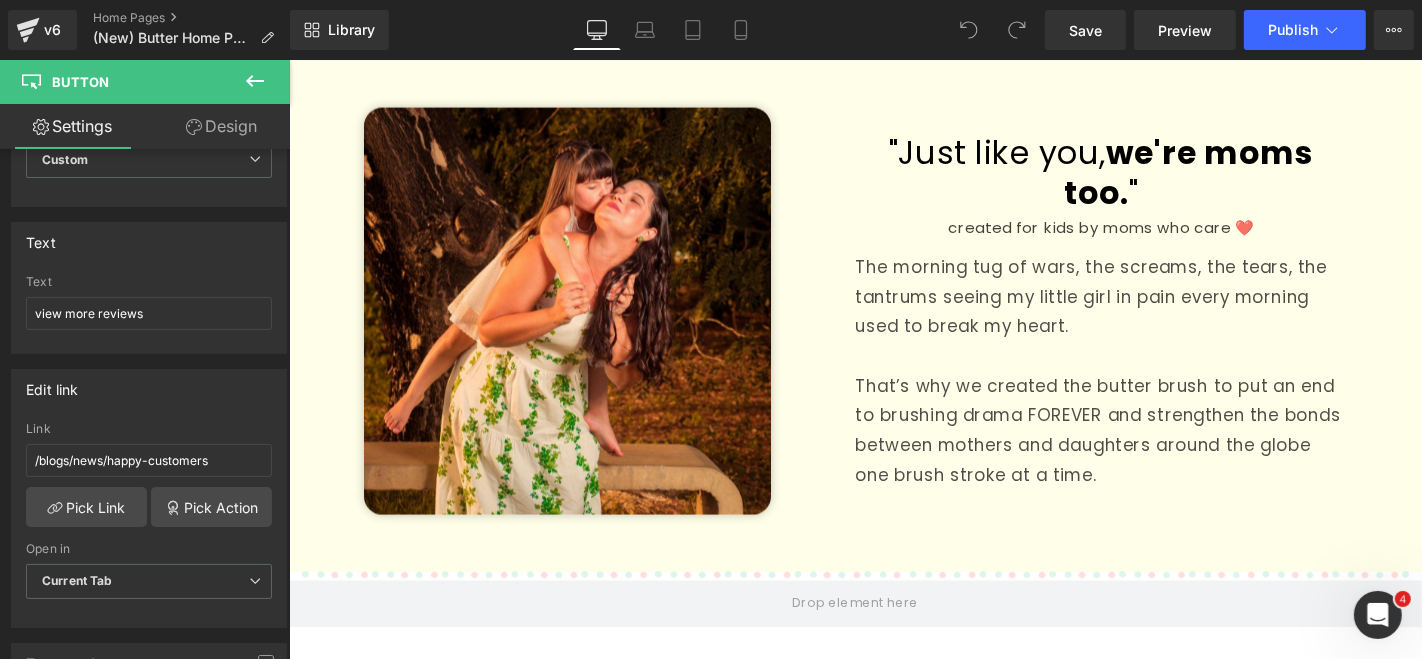 click on "Design" at bounding box center (221, 126) 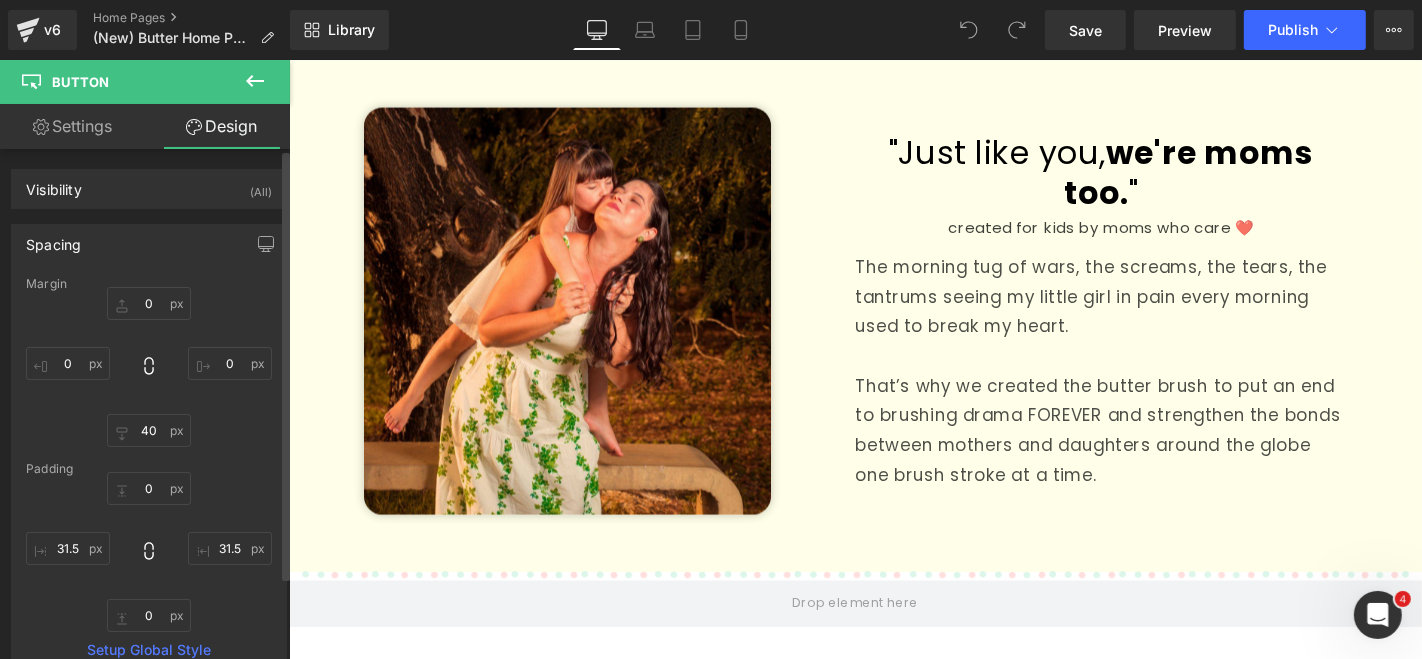 type on "0" 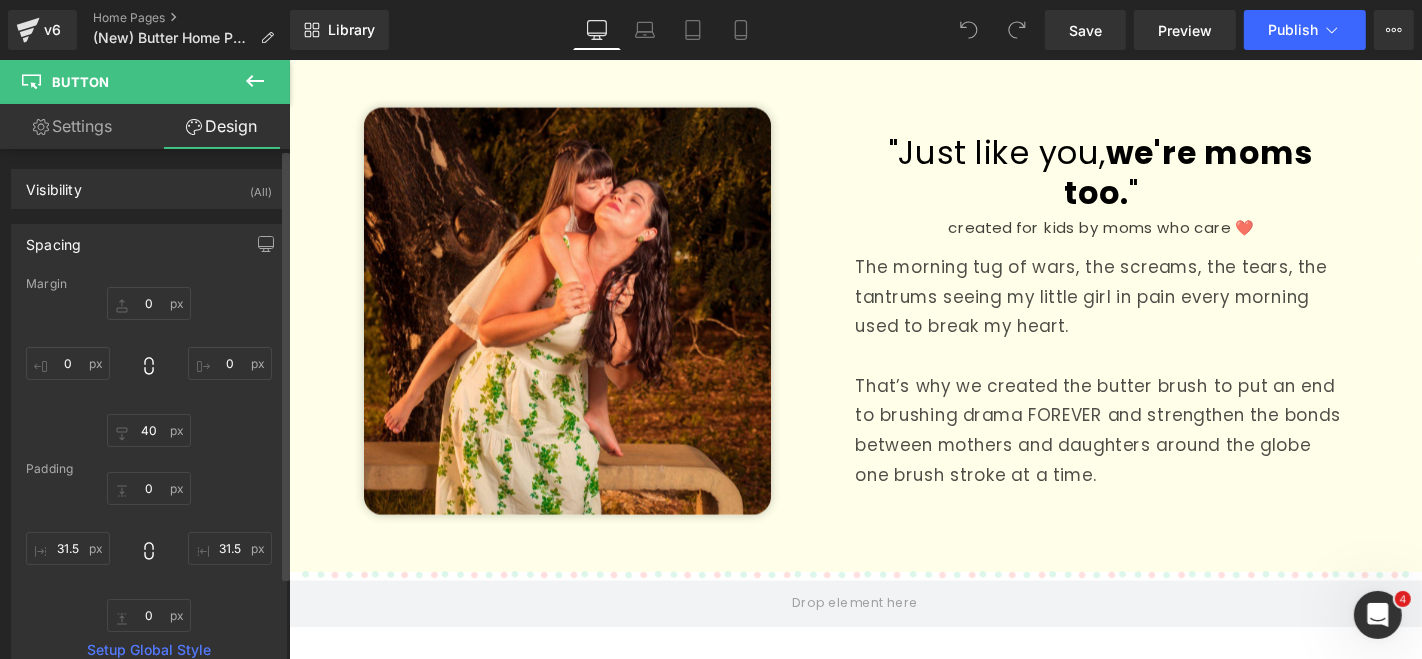 type on "0" 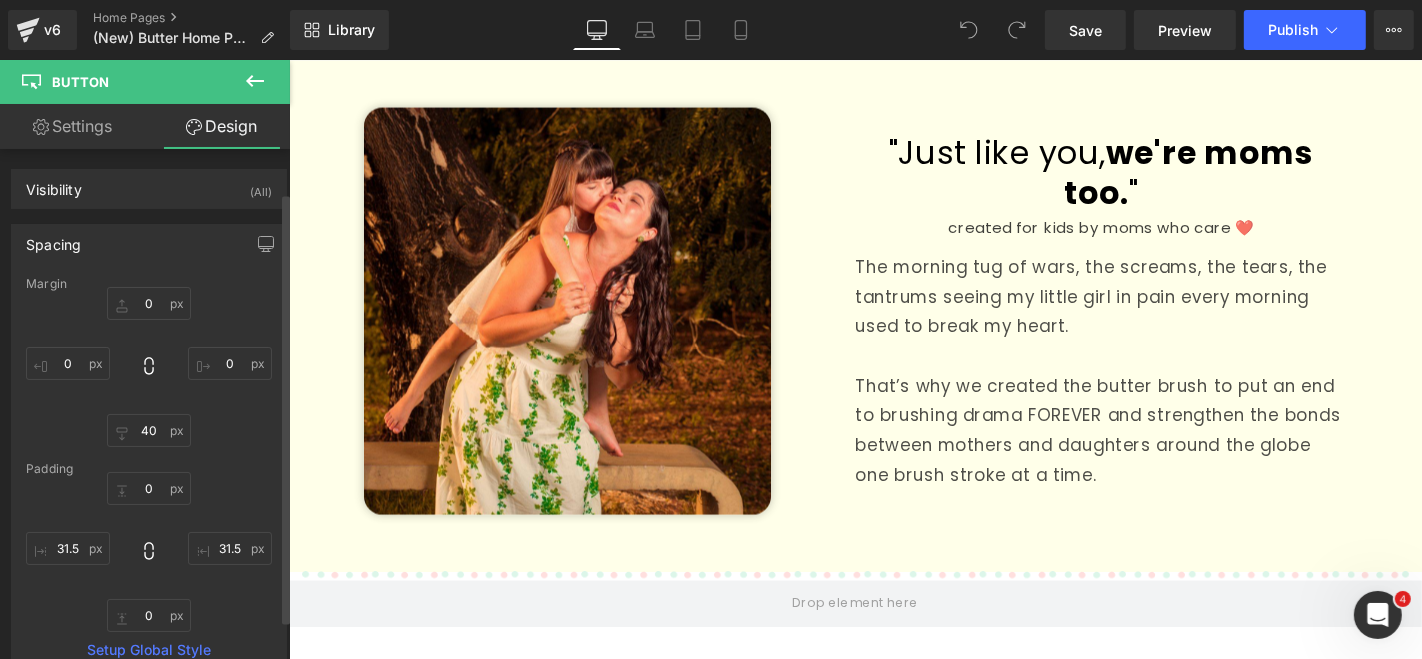 scroll, scrollTop: 52, scrollLeft: 0, axis: vertical 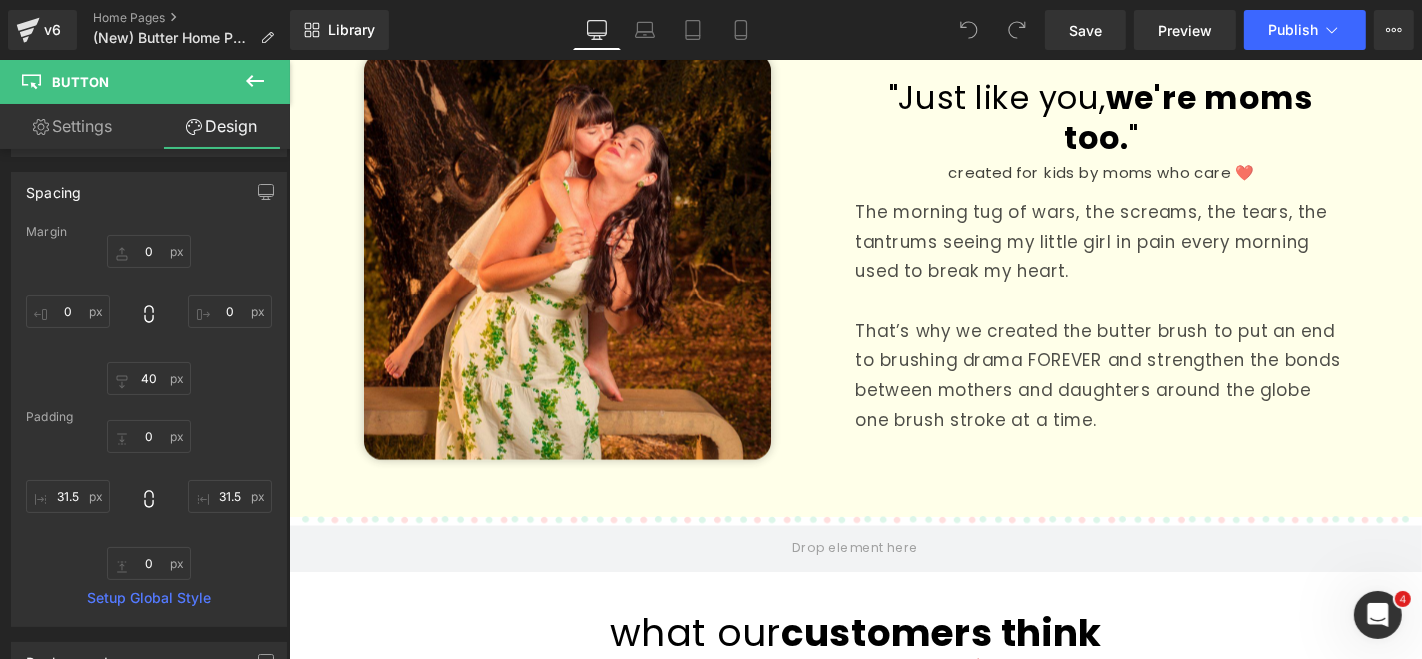 click on "view more reviews" at bounding box center [893, 807] 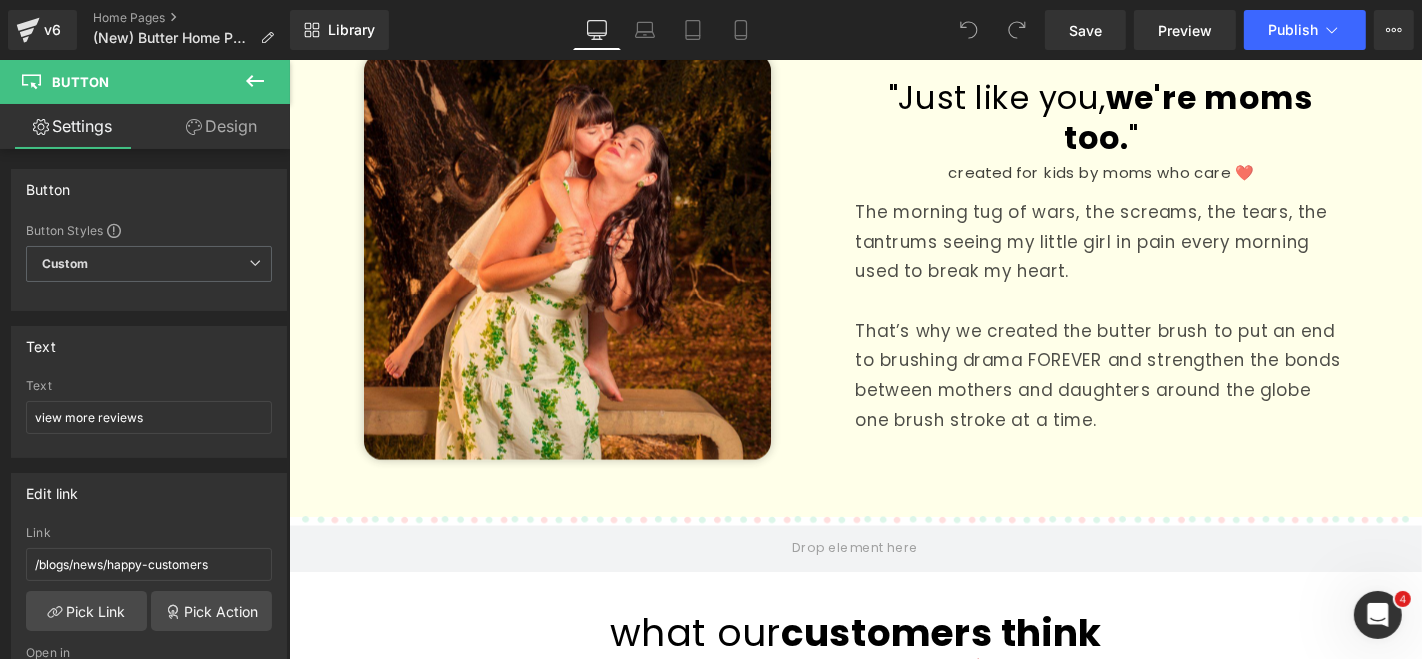 click on "Design" at bounding box center (221, 126) 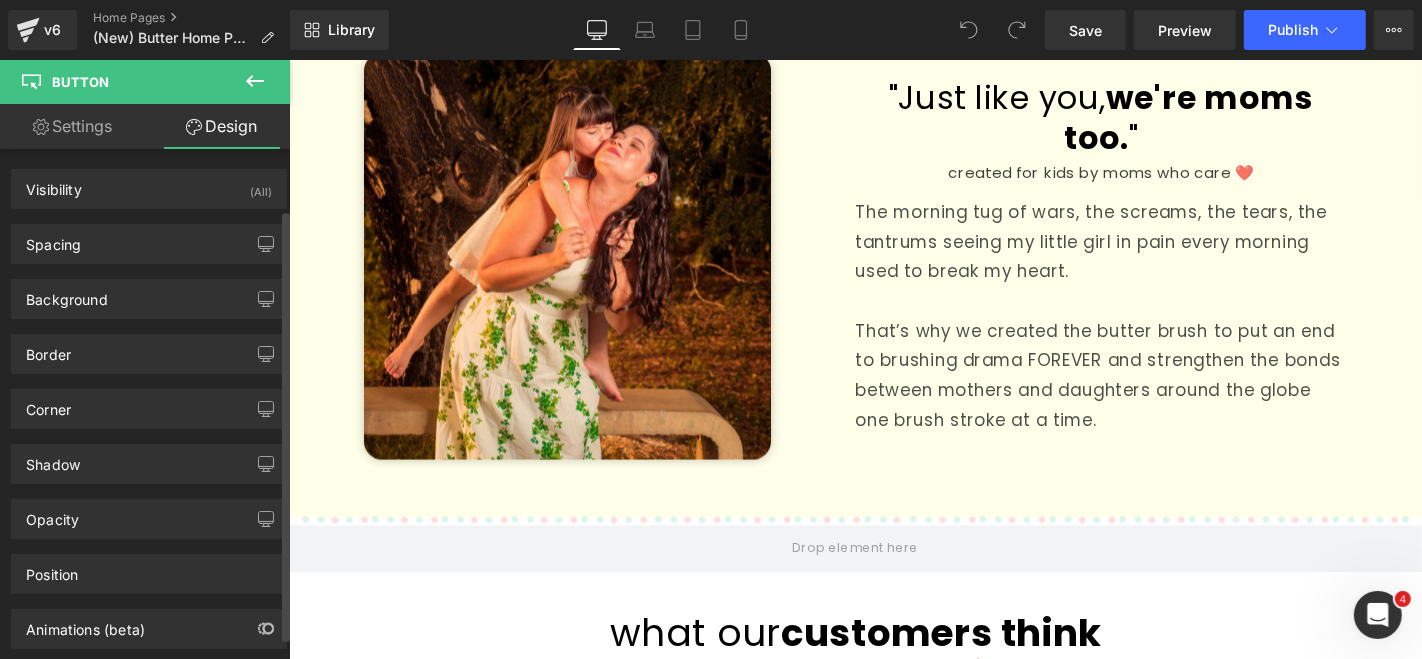 type on "0" 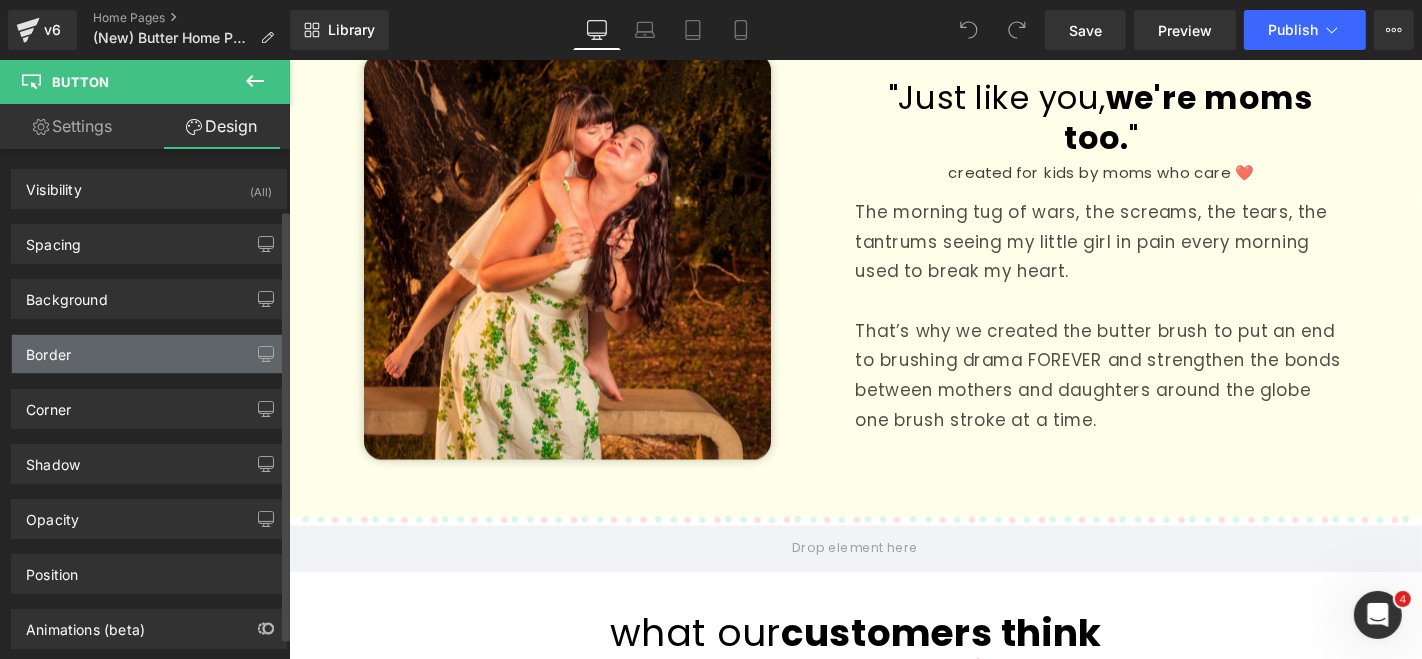scroll, scrollTop: 71, scrollLeft: 0, axis: vertical 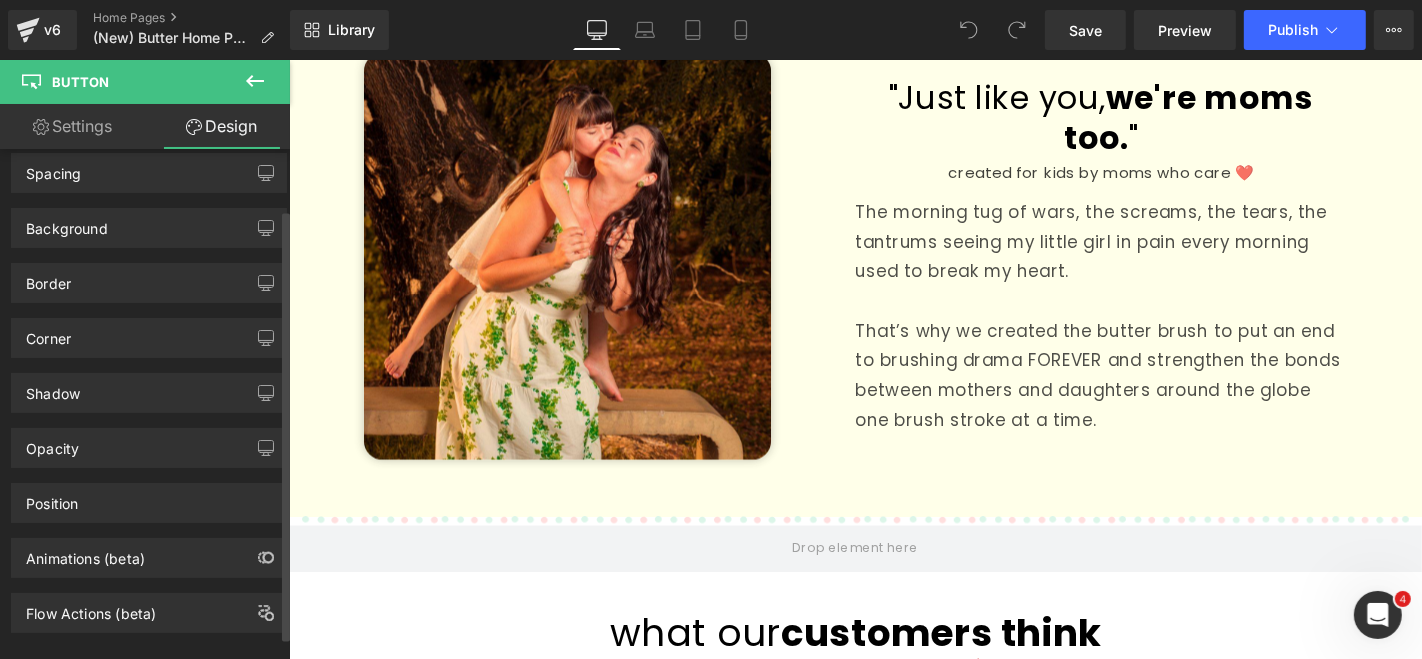 click on "Background
Color & Image color
#73e2a7 Color #73e2a7 100 %
Image  Replace Image  Upload image or  Browse gallery Image Src Image Quality Lighter Lightest
Lighter
Lighter Lightest Only support for UCare CDN
More settings" at bounding box center (149, 220) 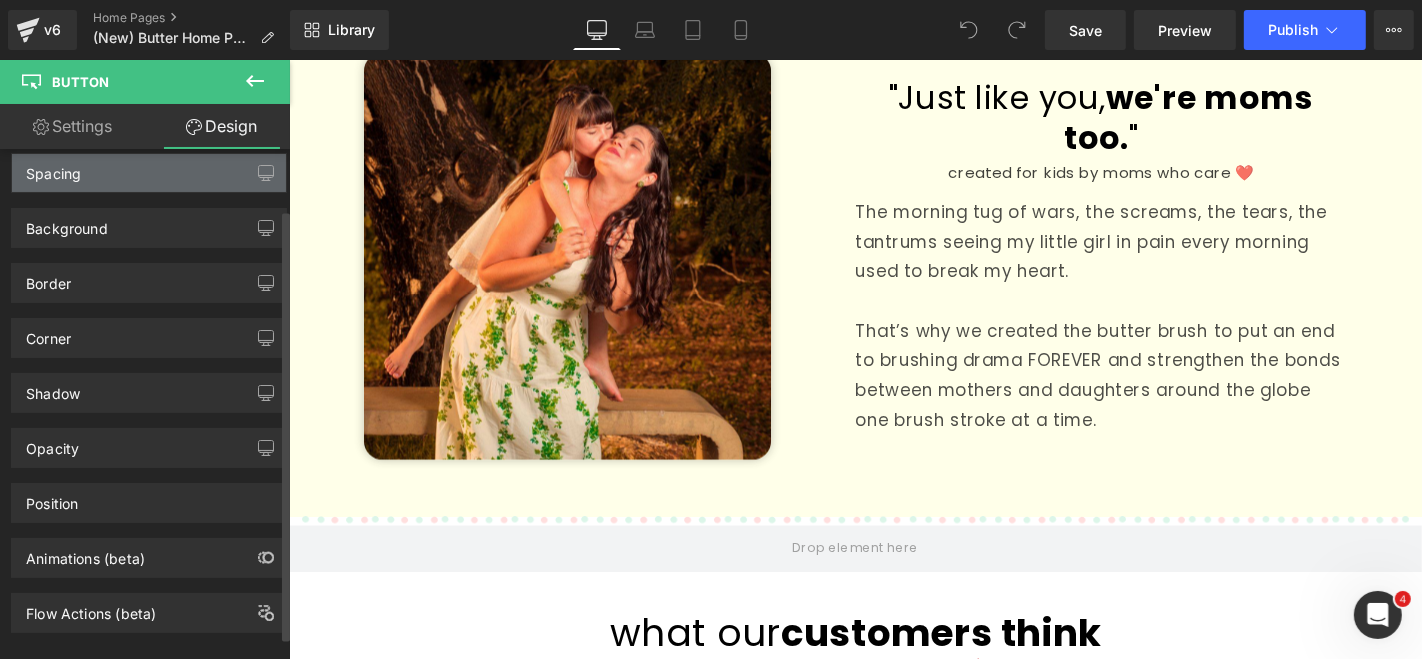 click on "Spacing" at bounding box center [149, 173] 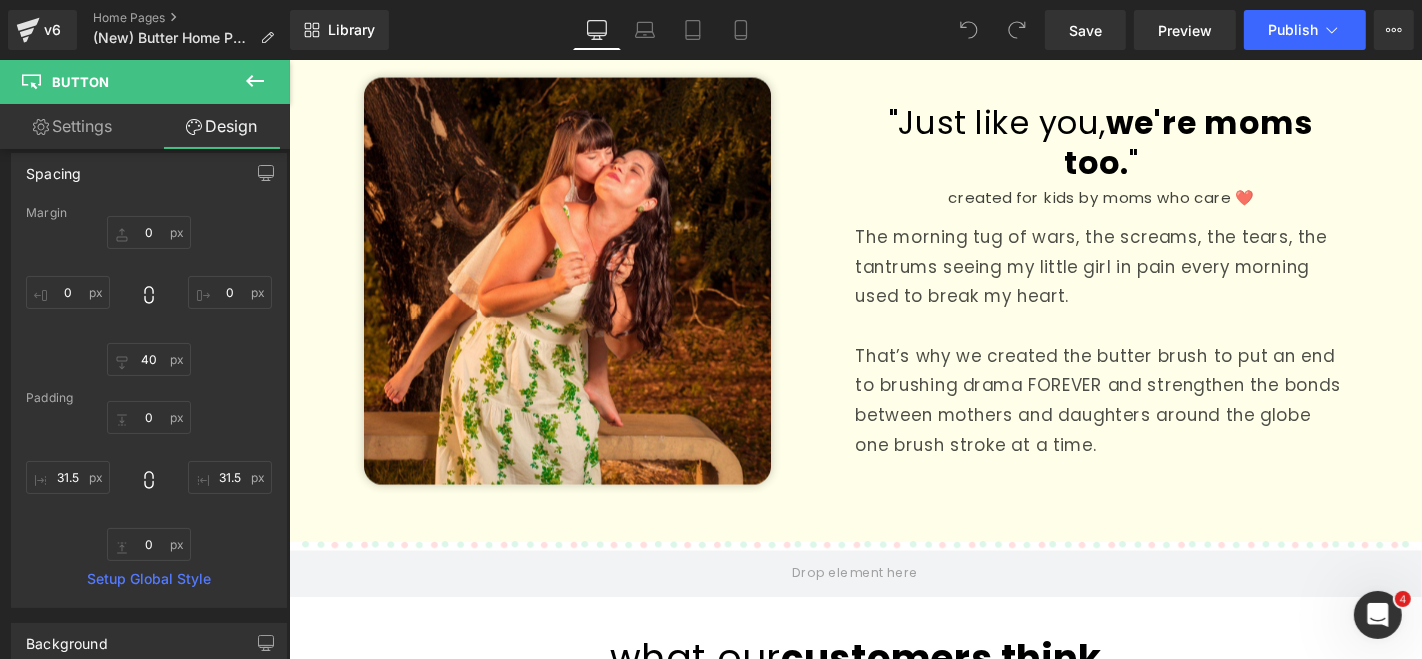 scroll, scrollTop: 1351, scrollLeft: 0, axis: vertical 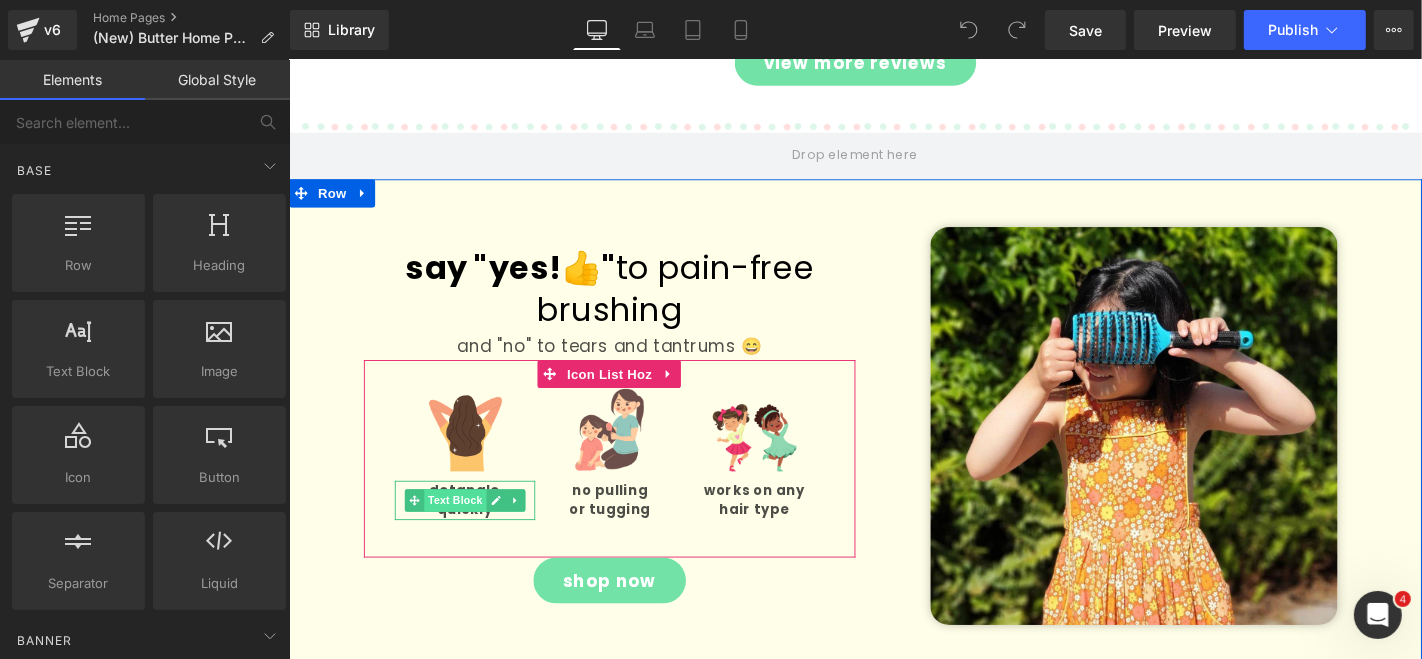click on "Text Block" at bounding box center [465, 529] 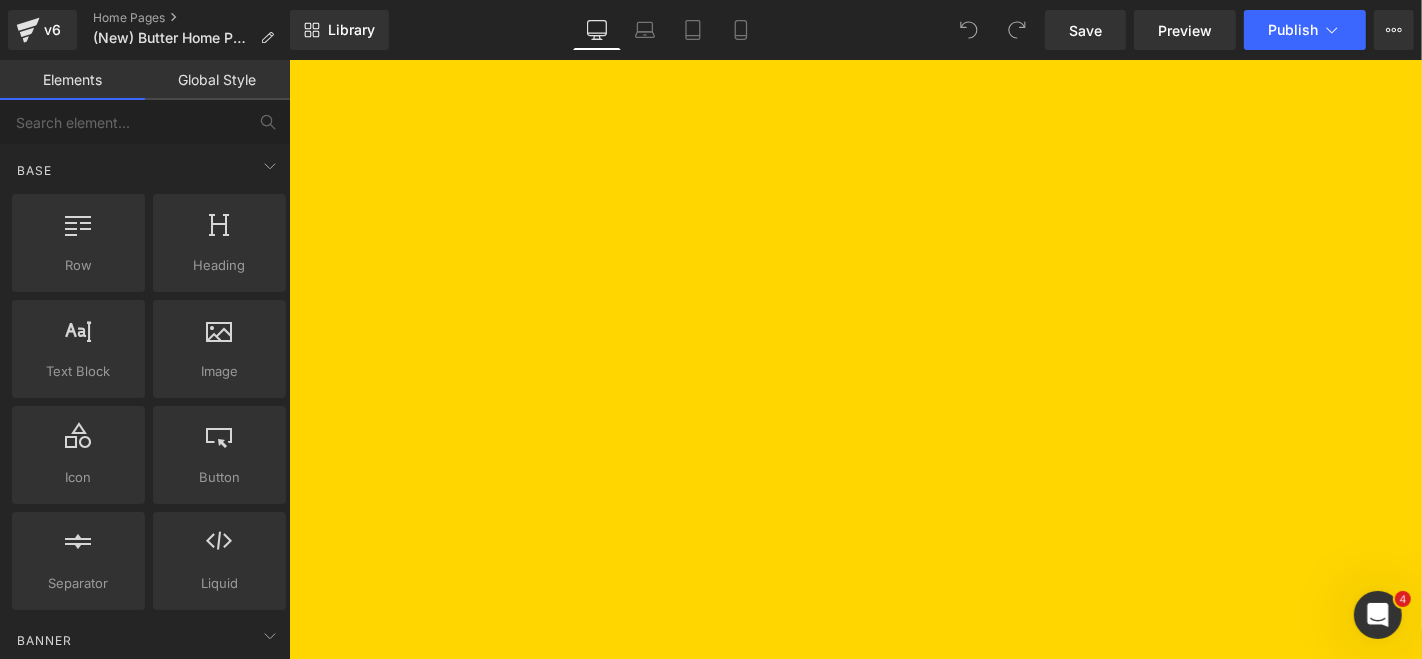 scroll, scrollTop: 0, scrollLeft: 0, axis: both 